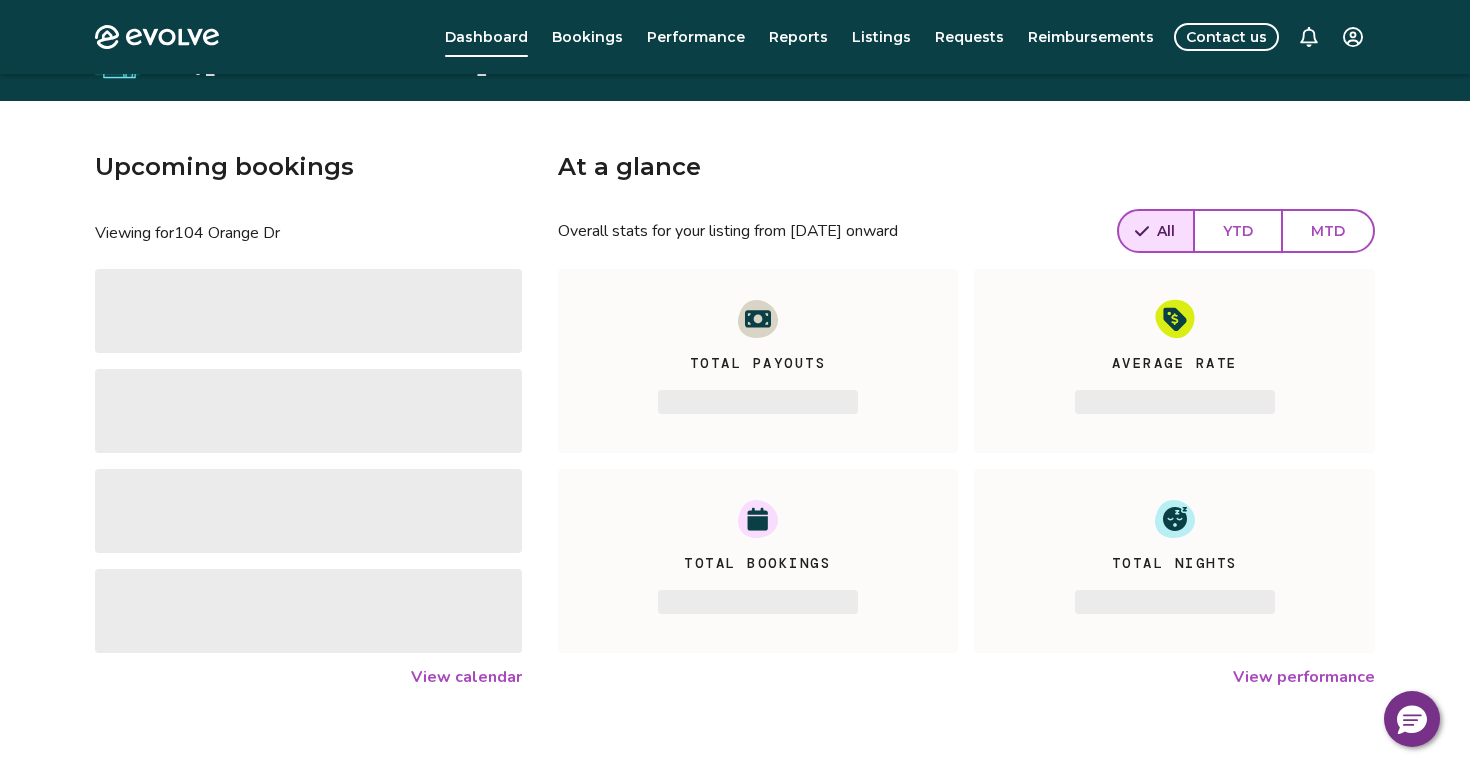scroll, scrollTop: 0, scrollLeft: 0, axis: both 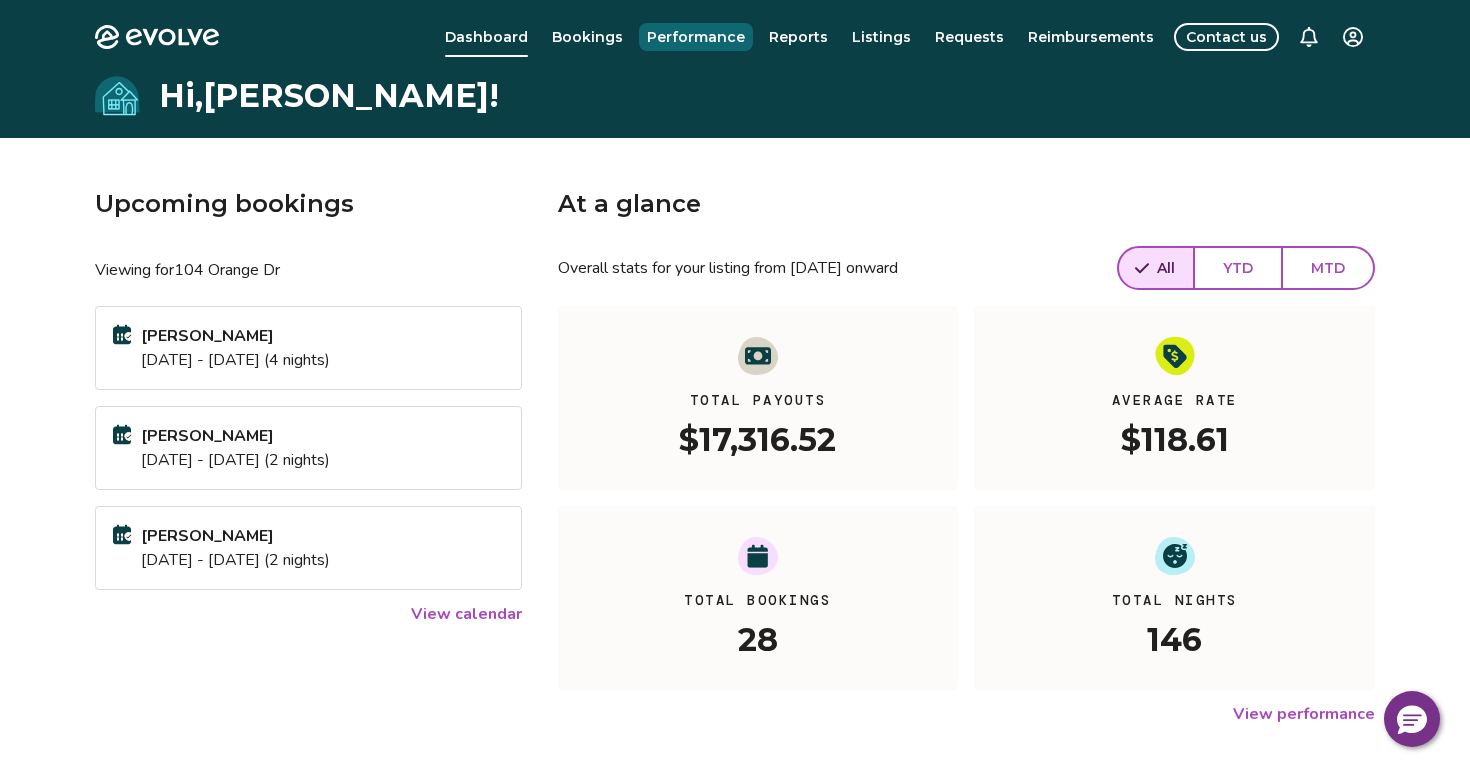 click on "Performance" at bounding box center (696, 37) 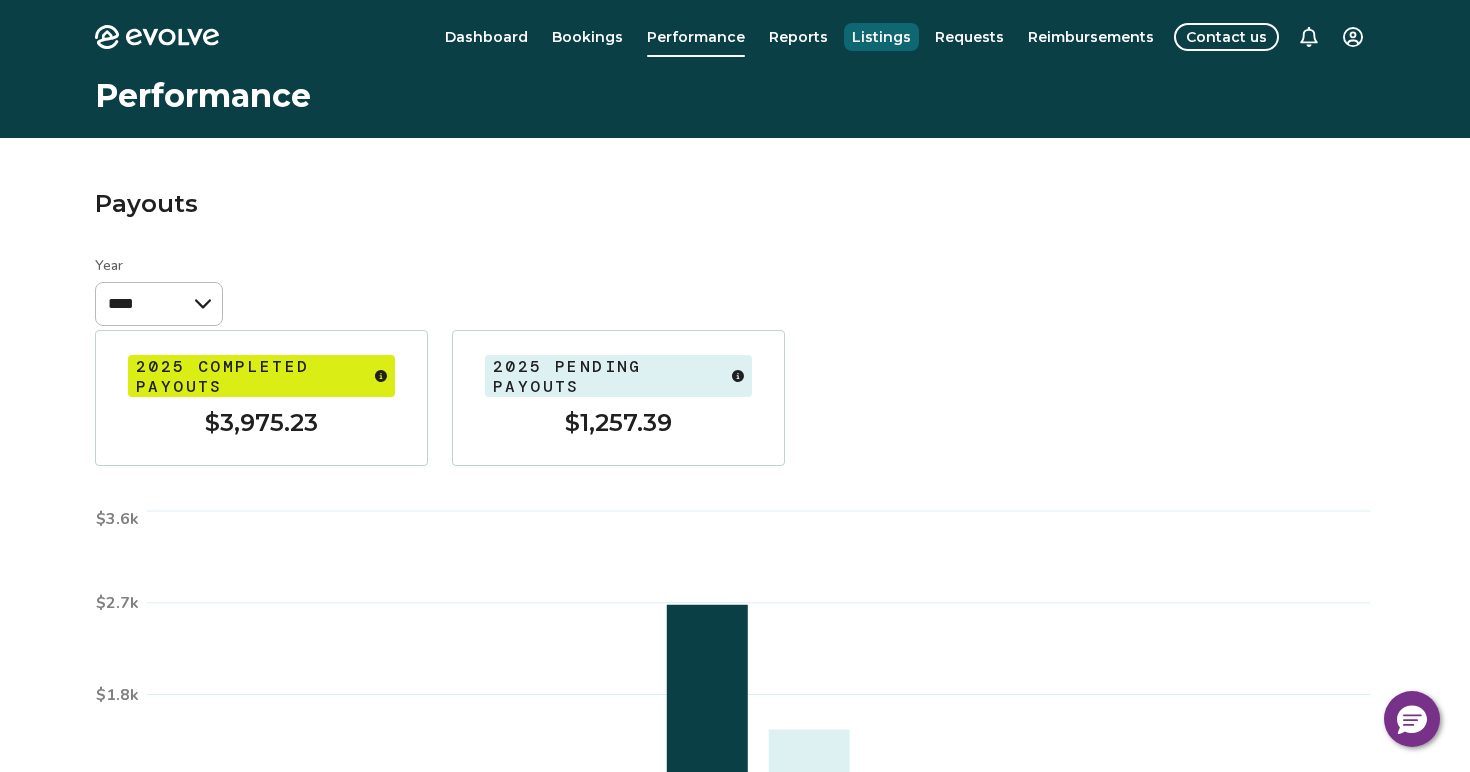 click on "Listings" at bounding box center (881, 37) 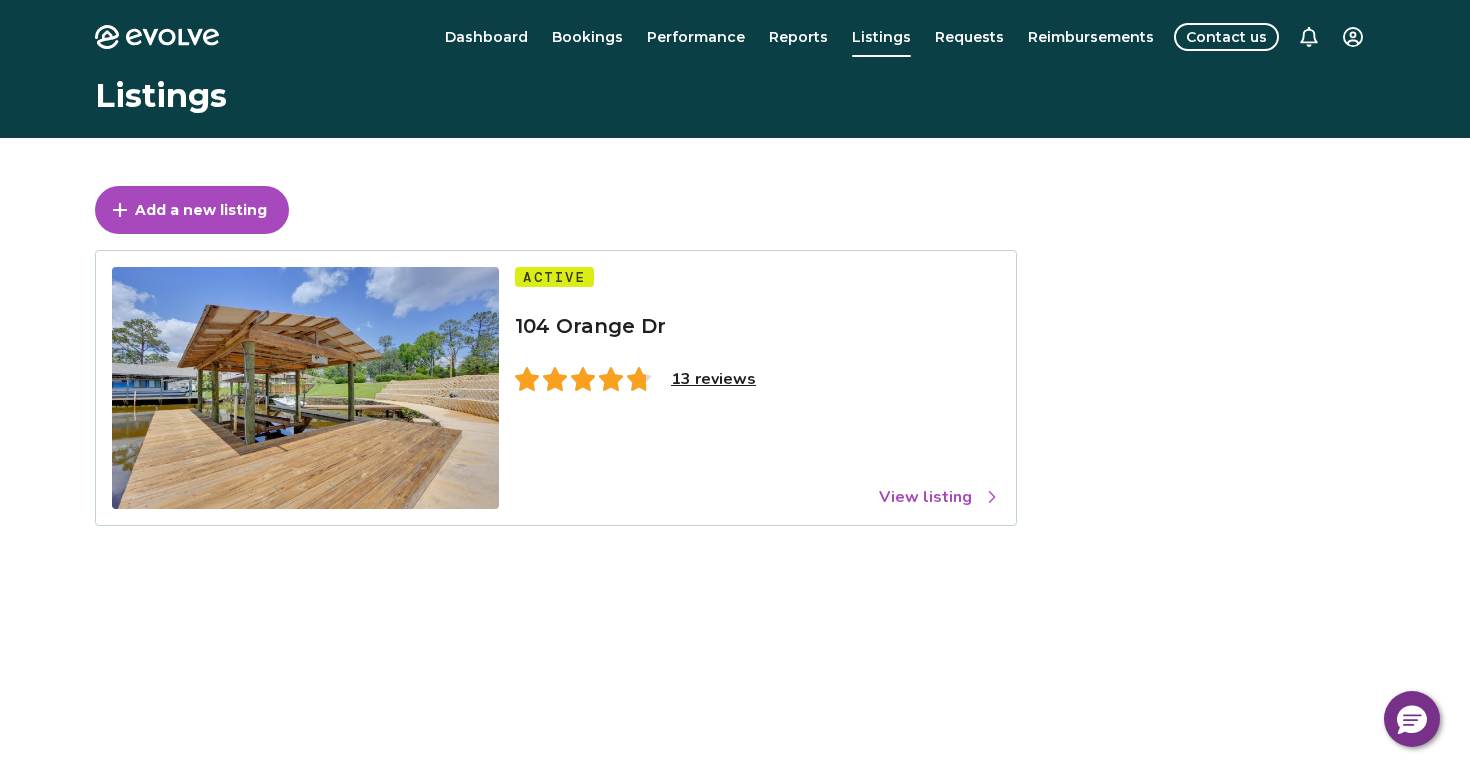 click on "Reimbursements" at bounding box center (1091, 37) 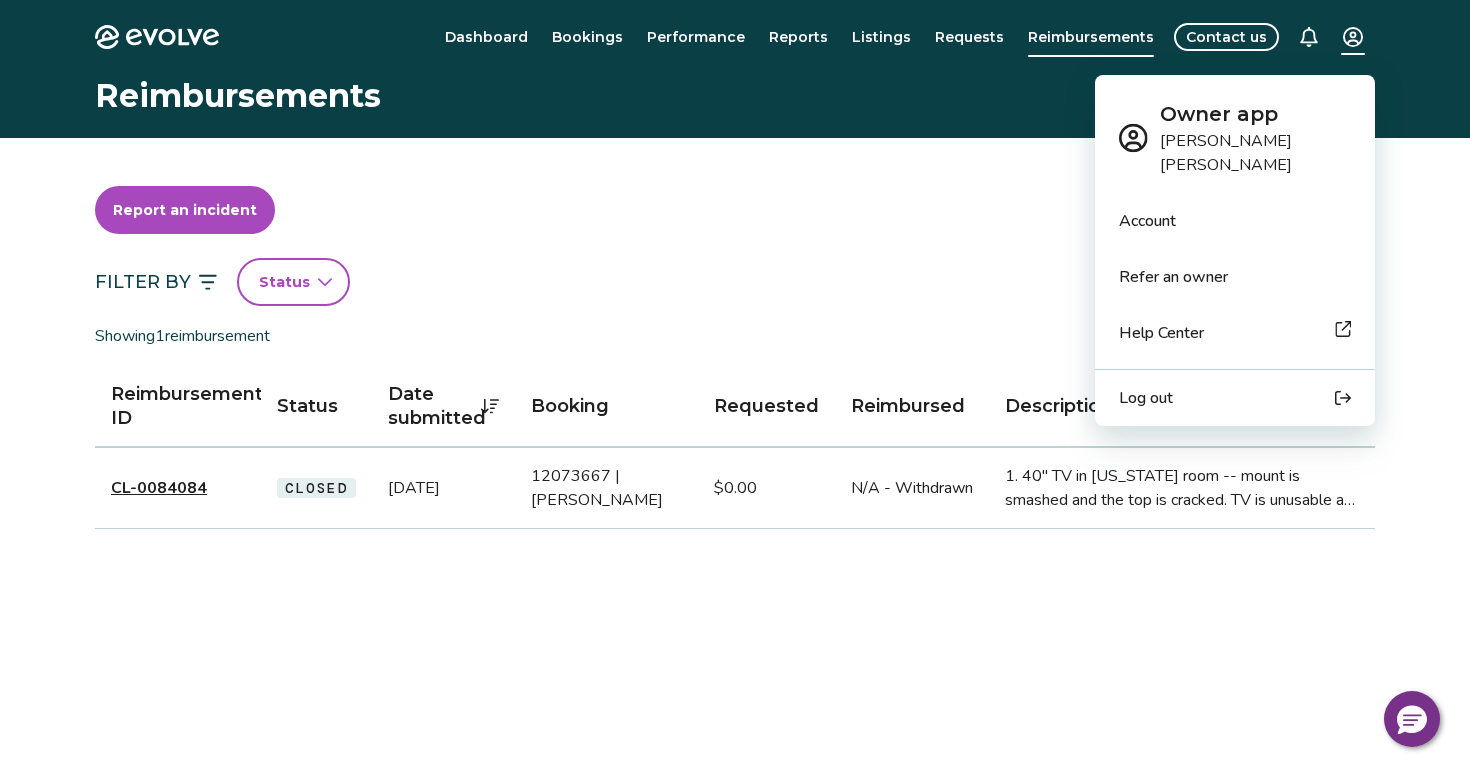 click on "Evolve Dashboard Bookings Performance Reports Listings Requests Reimbursements Contact us Reimbursements Report an incident Filter By  Status Showing  1  reimbursement Reimbursement ID Status Date submitted Booking Requested Reimbursed Description CL-0084084 Closed [DATE] 12073667 | [PERSON_NAME] $0.00 N/A - Withdrawn 1. 40" TV in [US_STATE] room -- mount is smashed and the top is cracked. TV is unusable as is.
2. Brand new blanket, which they unwrapped, is horribly stained and may be unrecoverable. © 2013-Present Evolve Vacation Rental Network Privacy Policy | Terms of Service
$0 Owner app [PERSON_NAME] Account Refer an owner Help Center Log out" at bounding box center [735, 517] 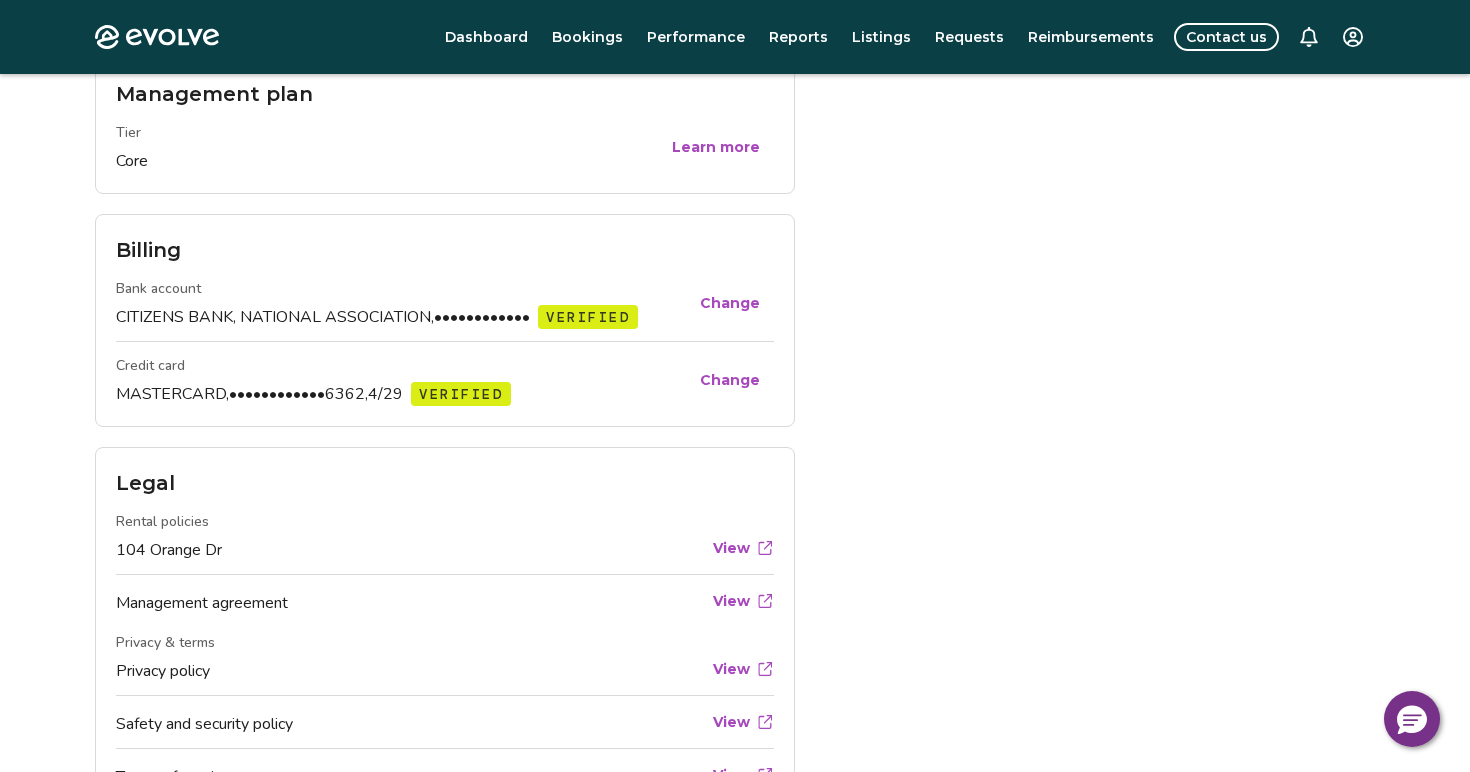 scroll, scrollTop: 800, scrollLeft: 0, axis: vertical 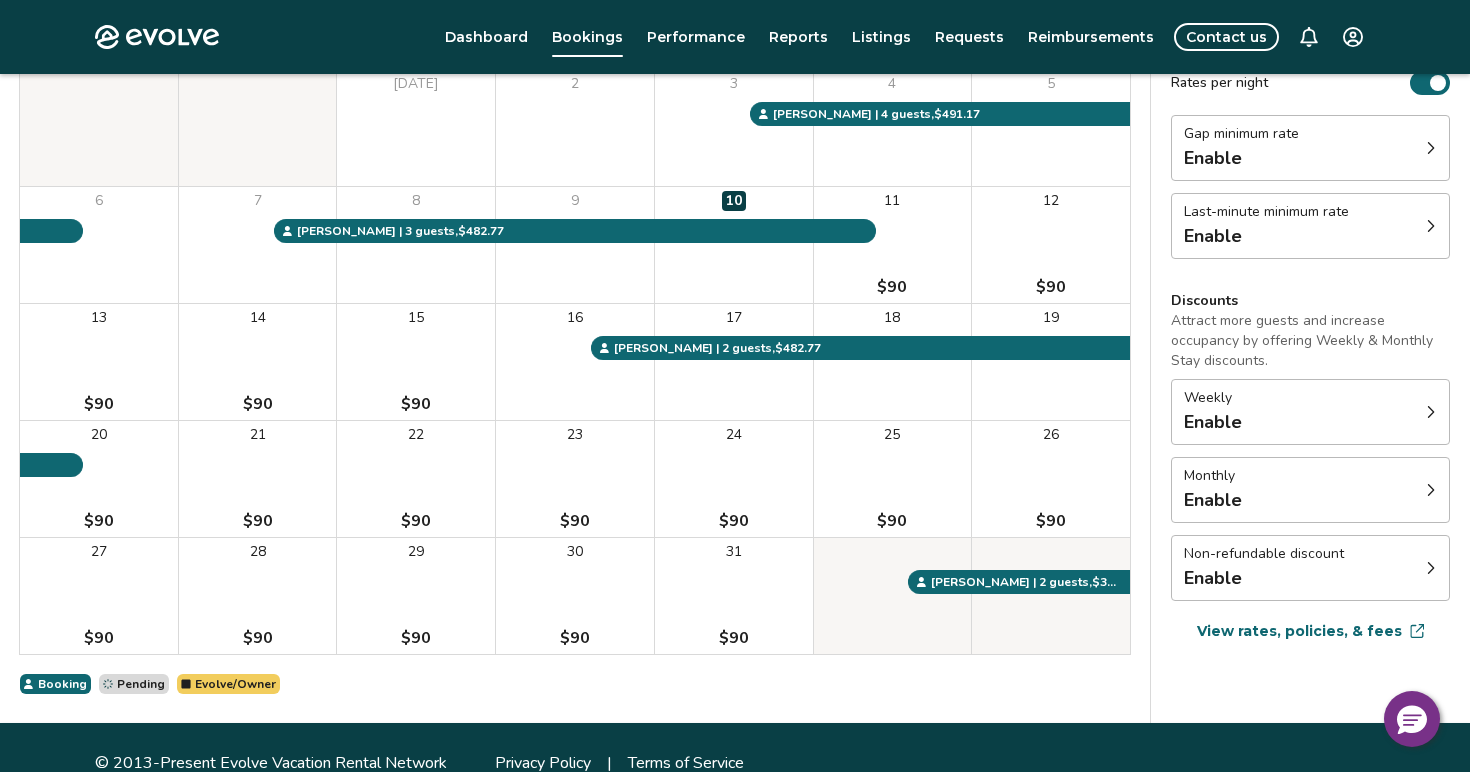 click 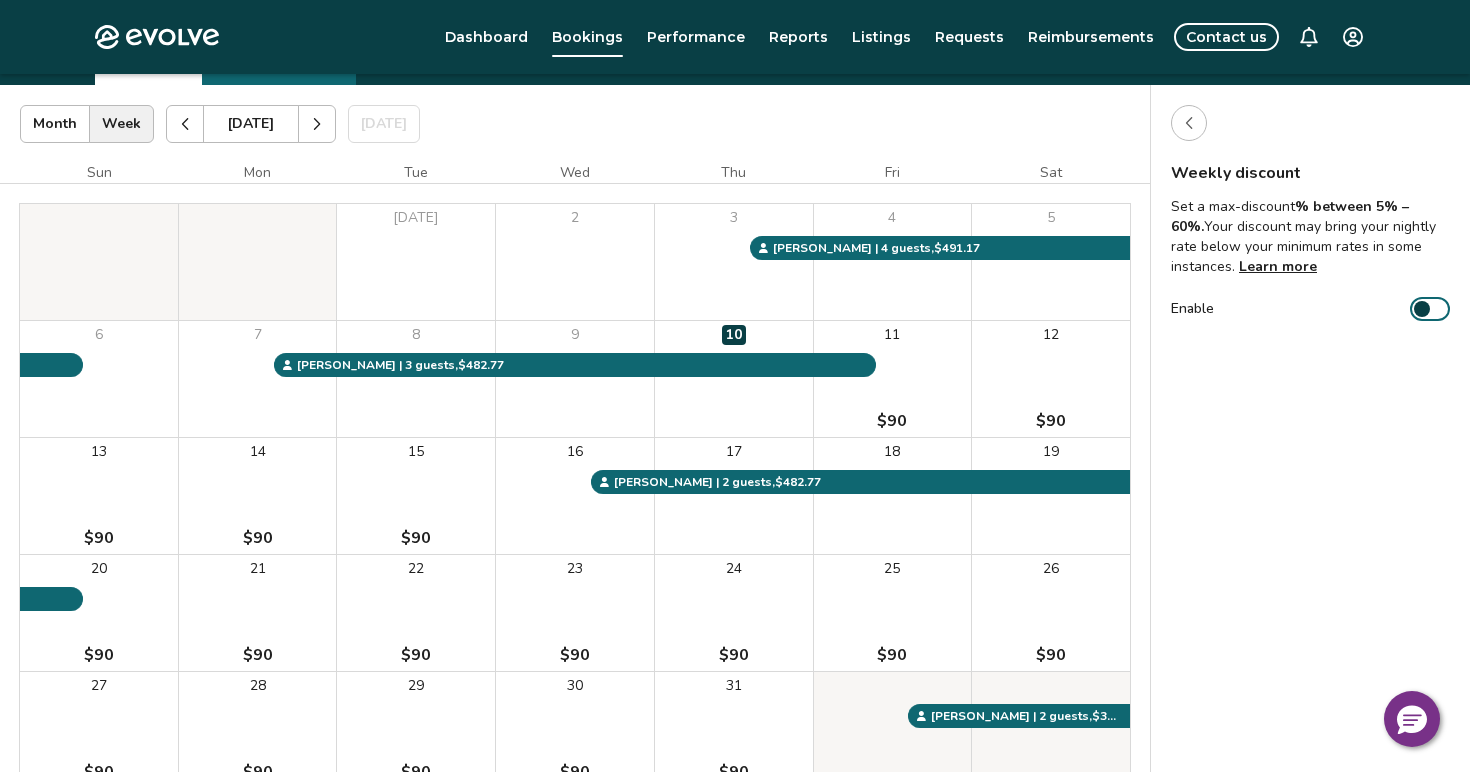 scroll, scrollTop: 43, scrollLeft: 0, axis: vertical 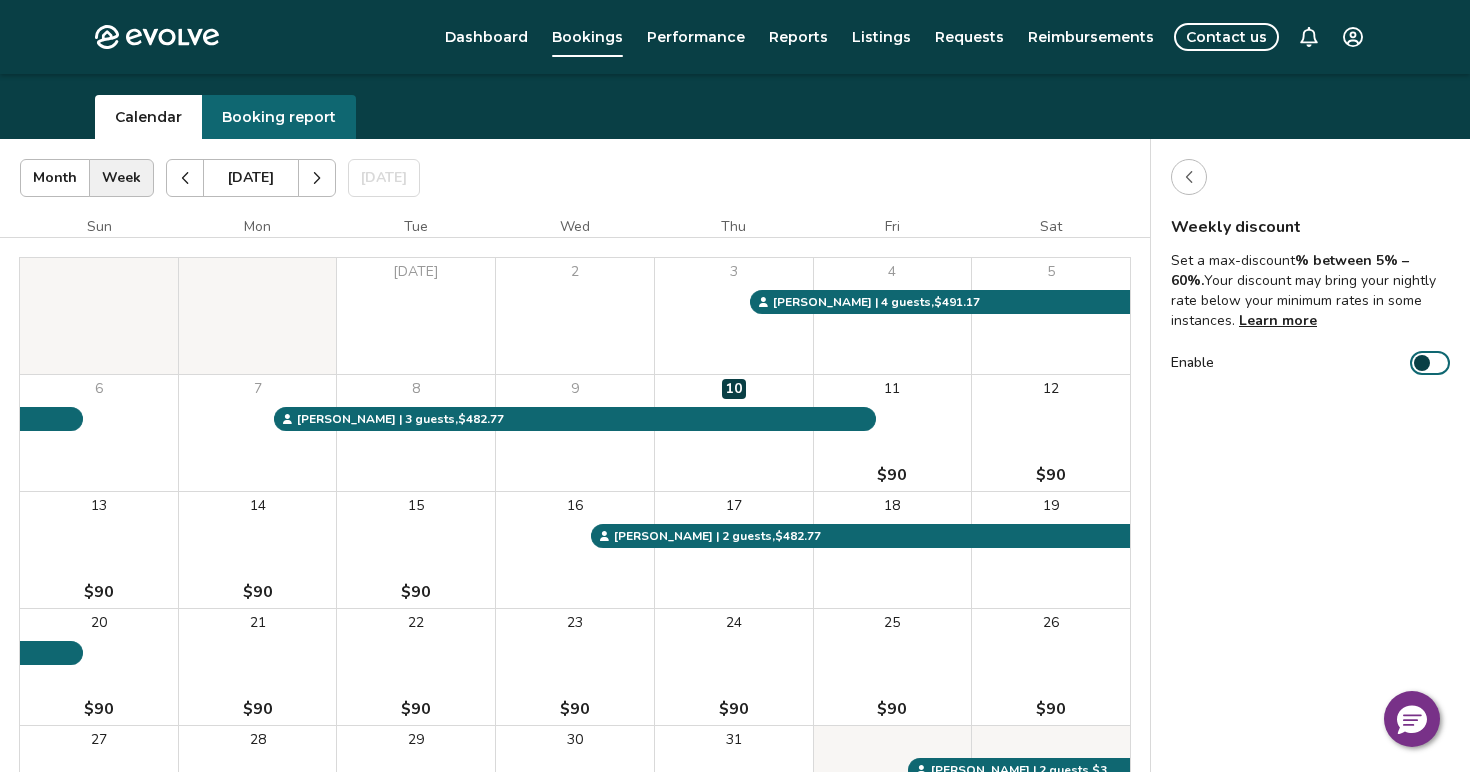 click 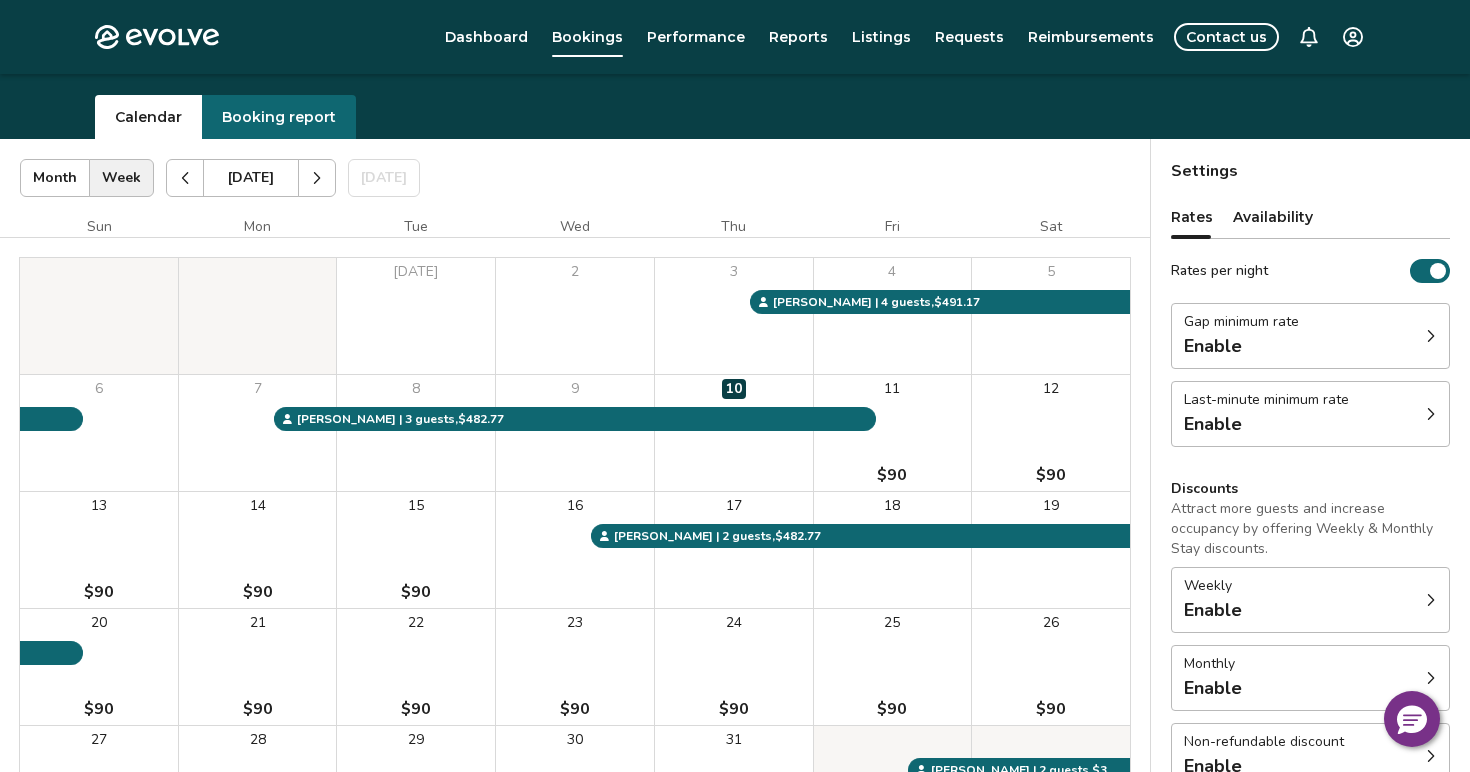 click 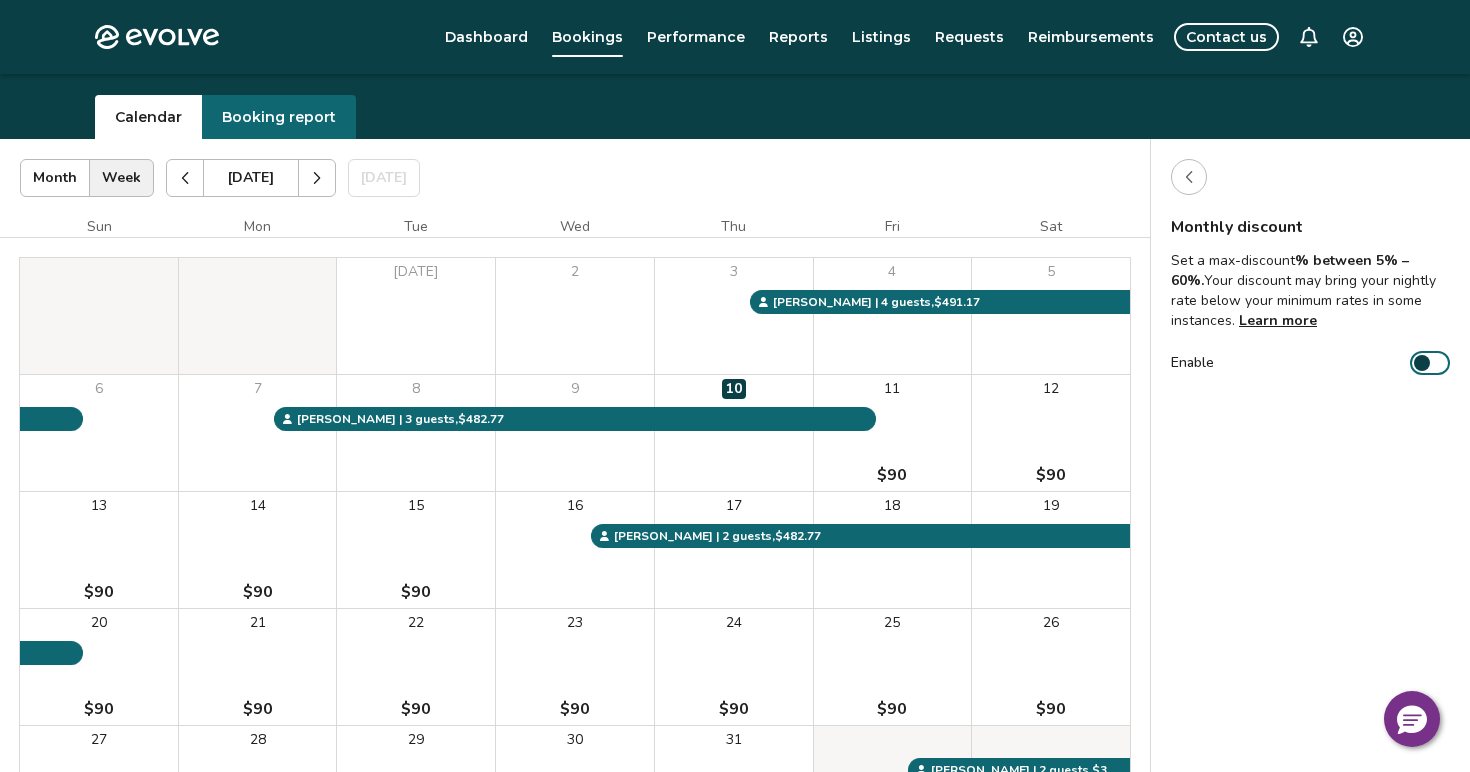 click at bounding box center (1189, 177) 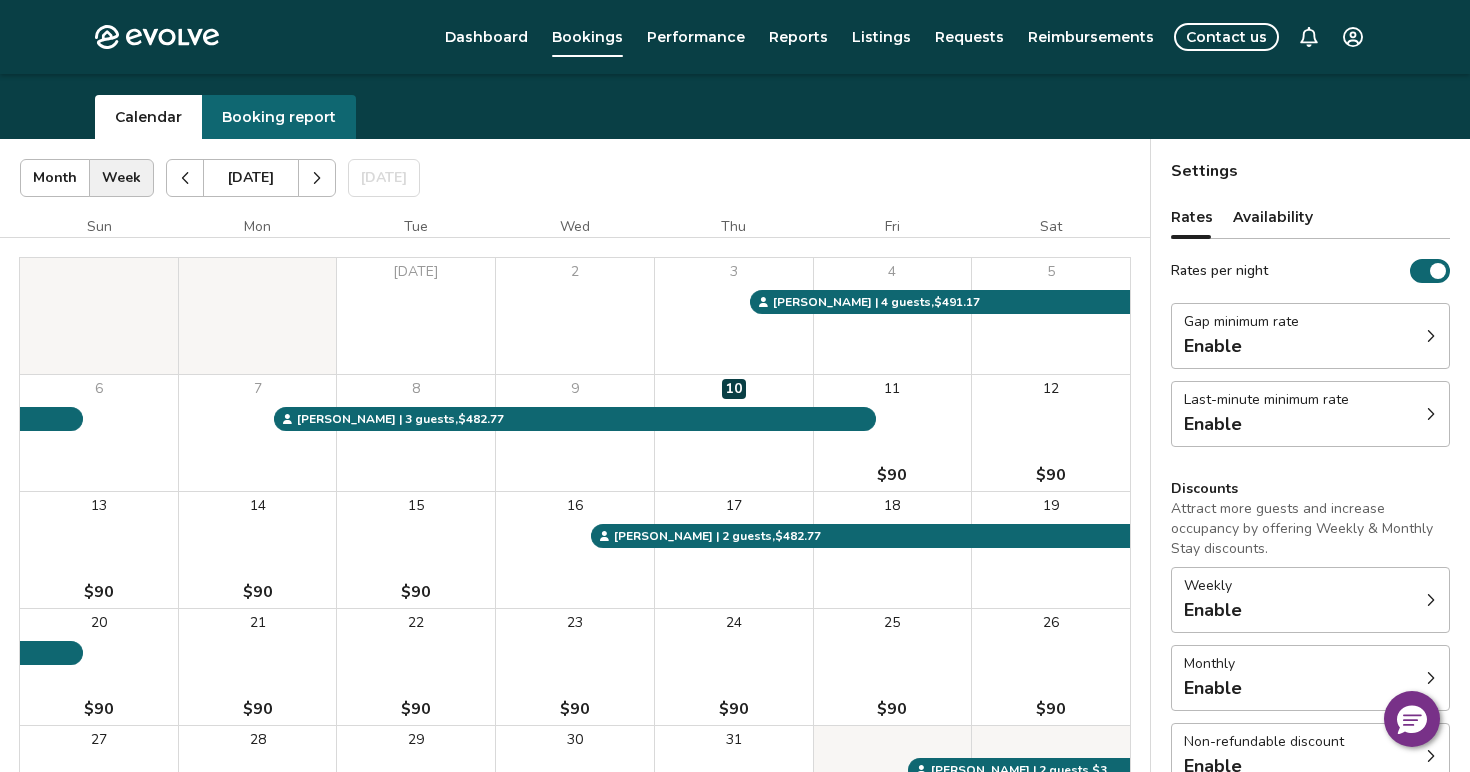 click 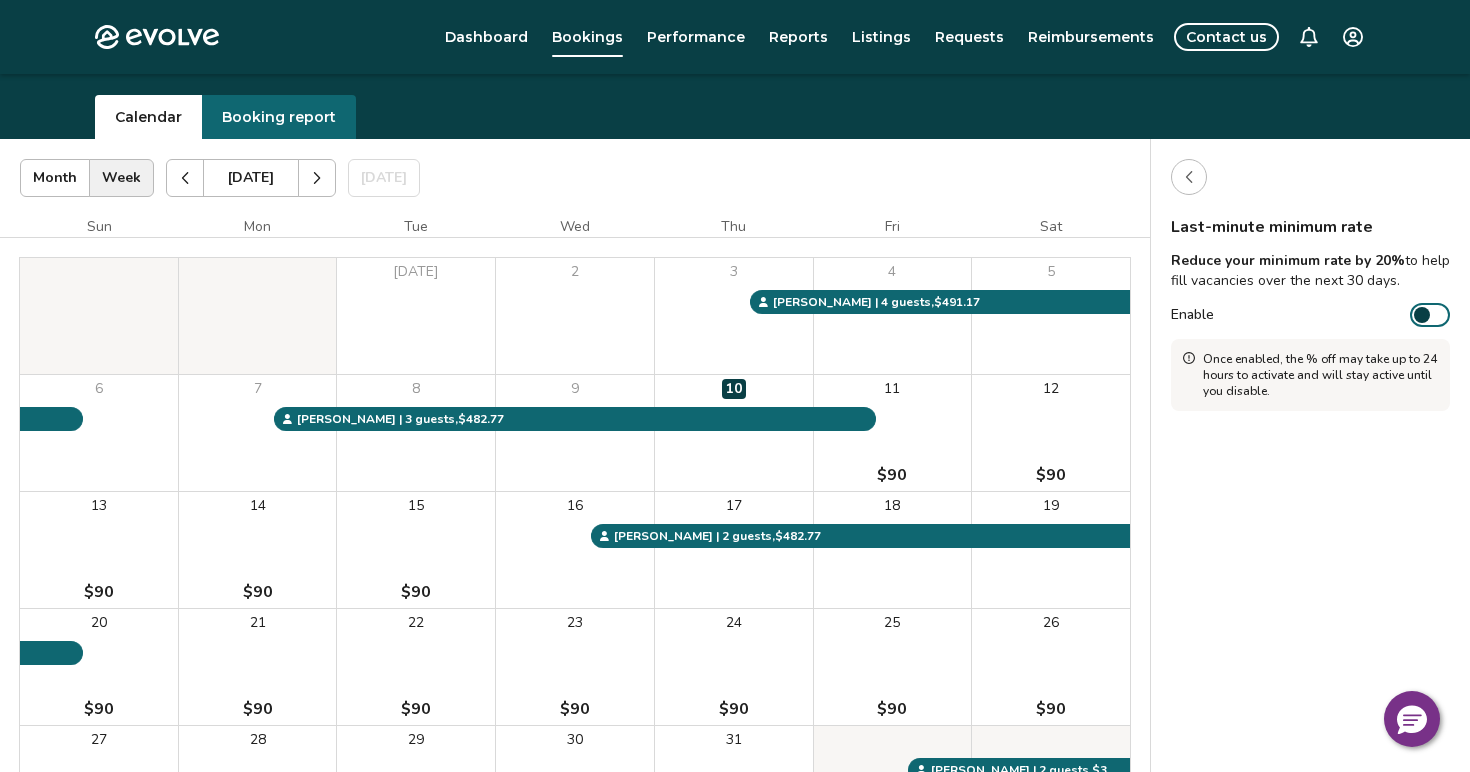 click 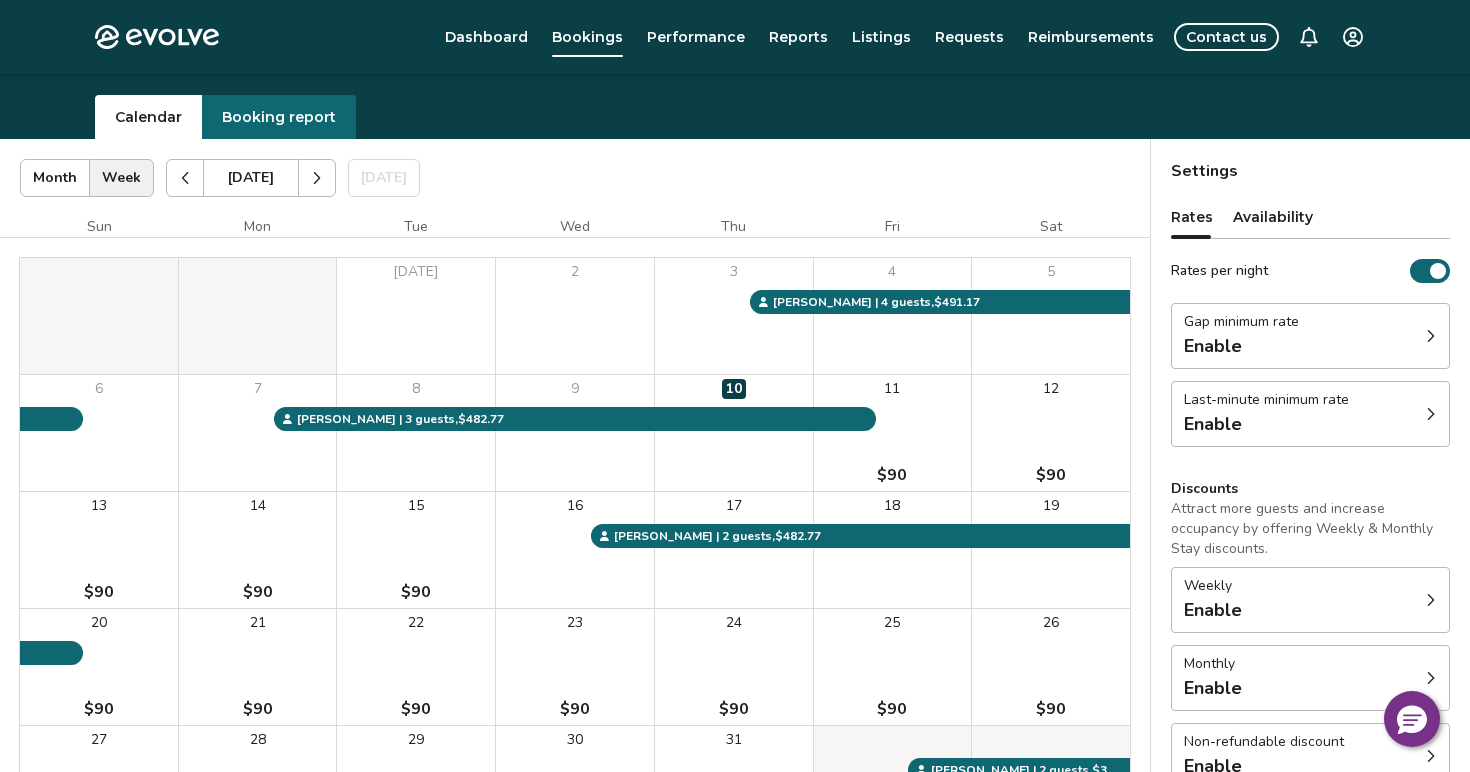 click 